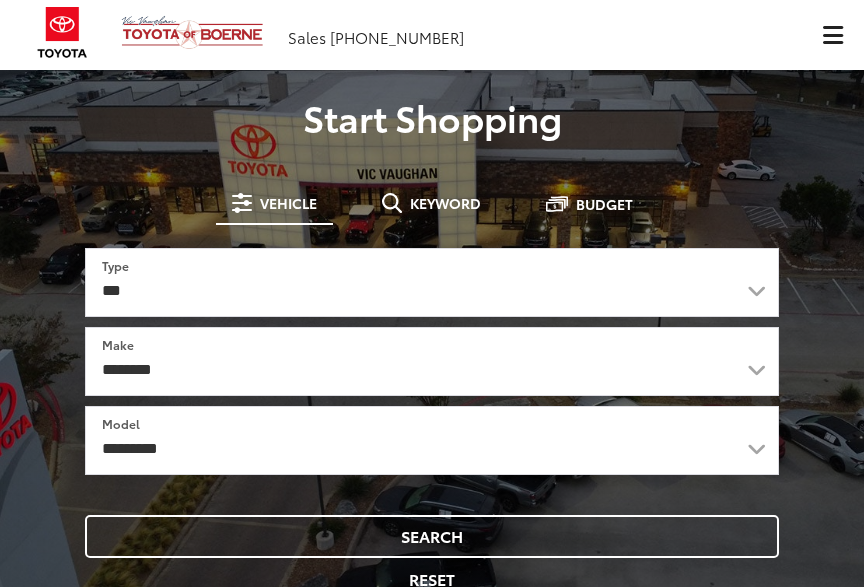 scroll, scrollTop: 0, scrollLeft: 0, axis: both 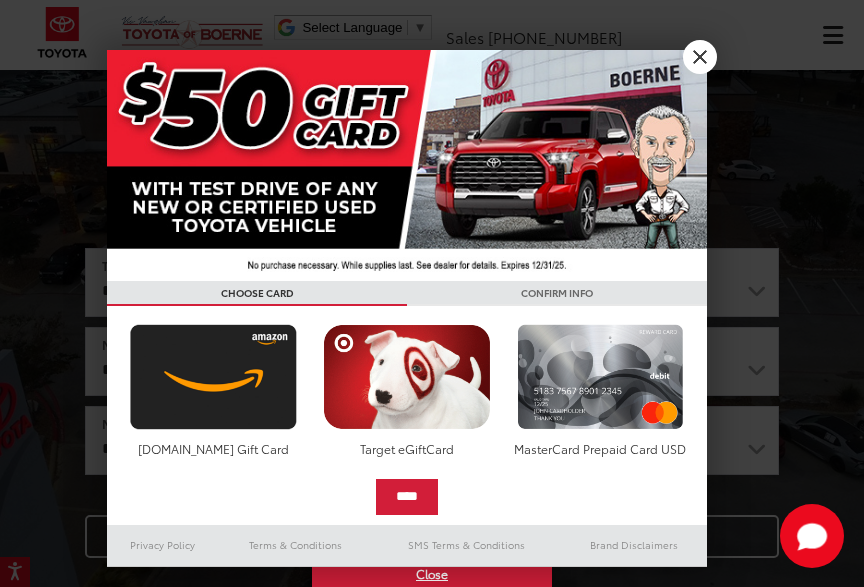 click on "X" at bounding box center [700, 57] 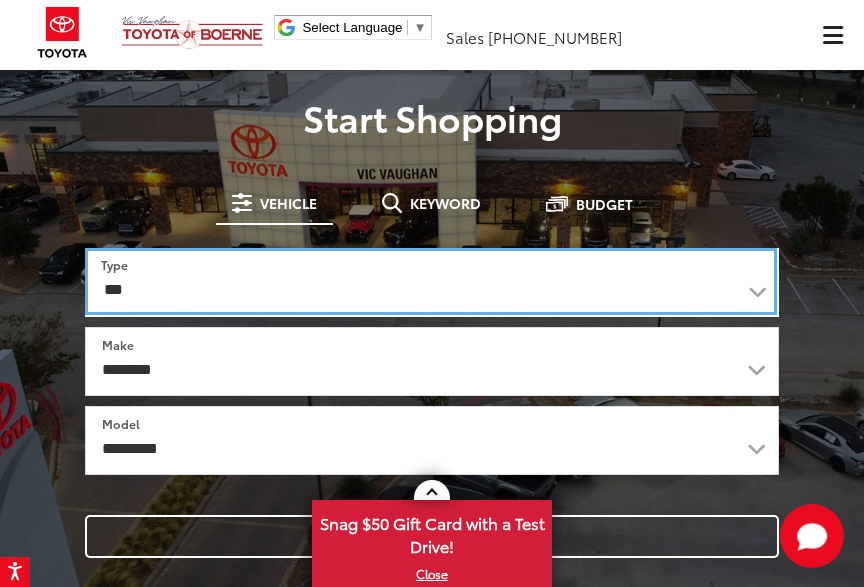 click on "***
***
****
*********" at bounding box center [431, 281] 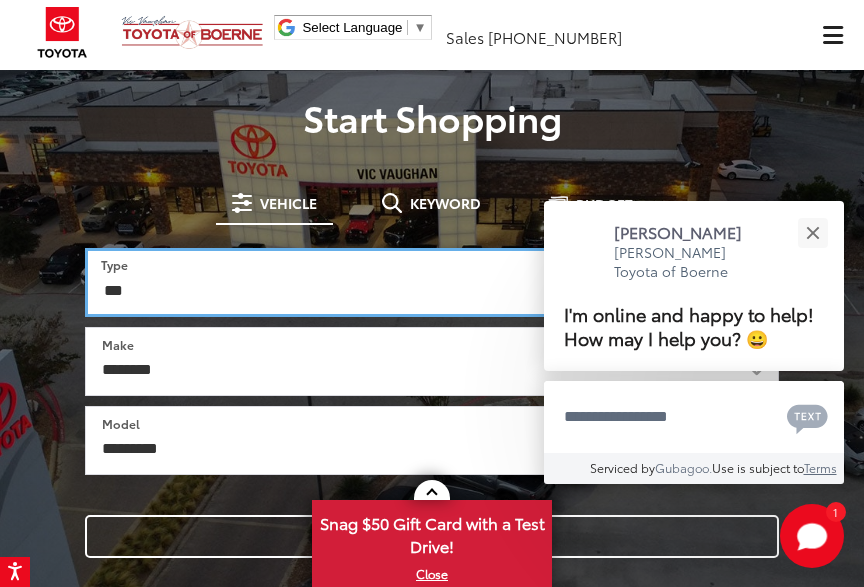 select on "******" 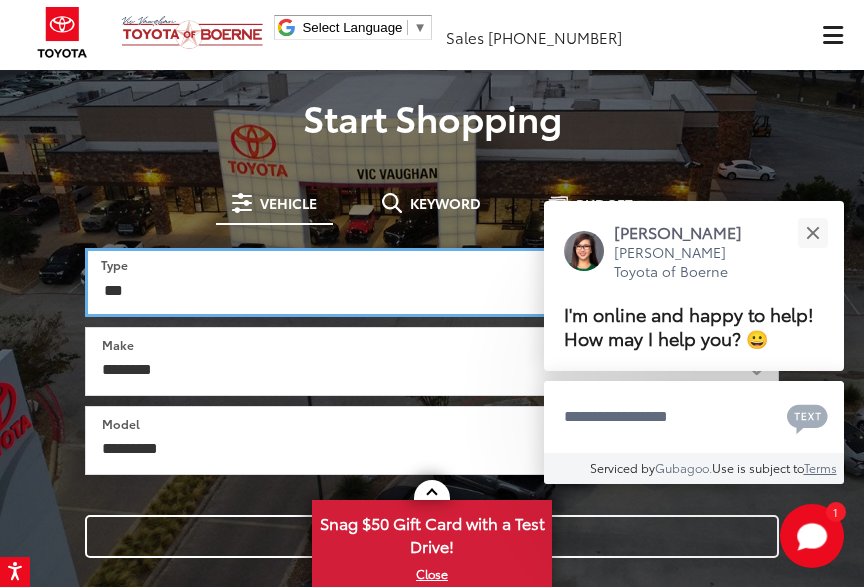 select 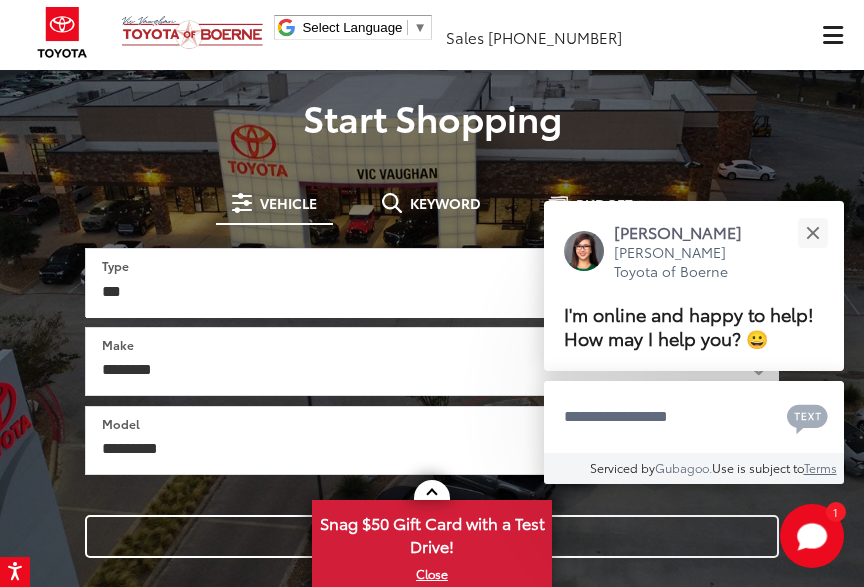 click at bounding box center [812, 232] 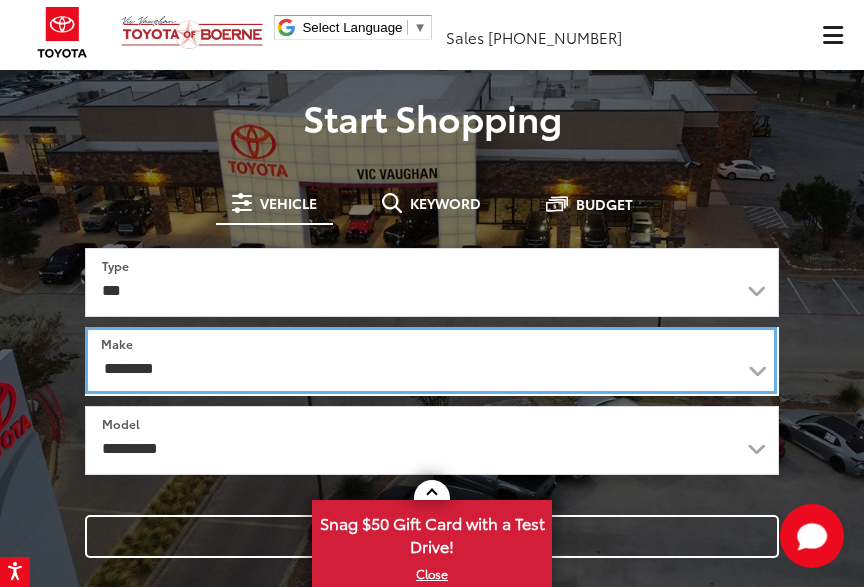 click on "**********" at bounding box center (431, 360) 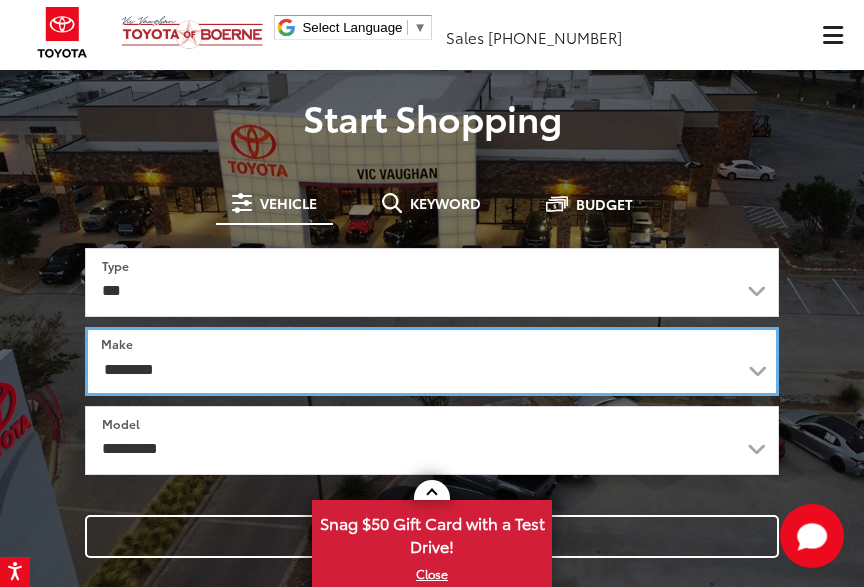 select on "******" 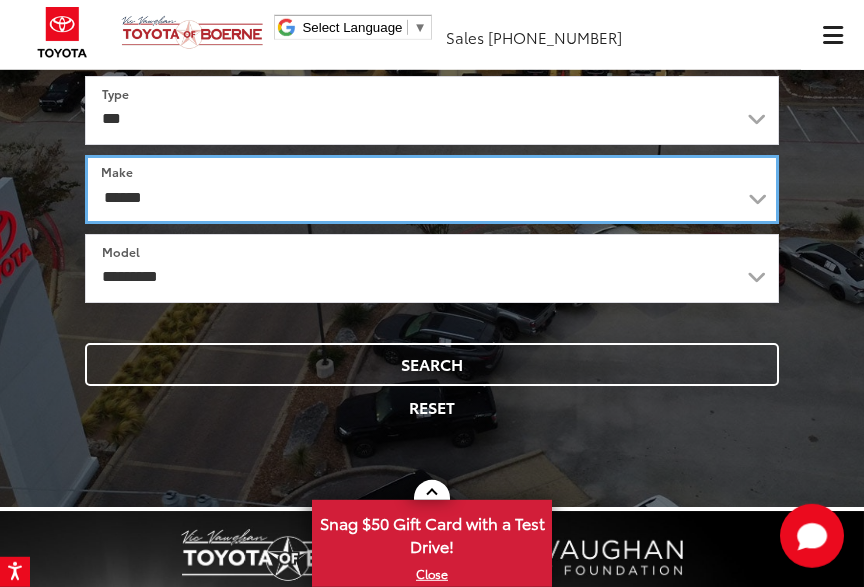 scroll, scrollTop: 180, scrollLeft: 0, axis: vertical 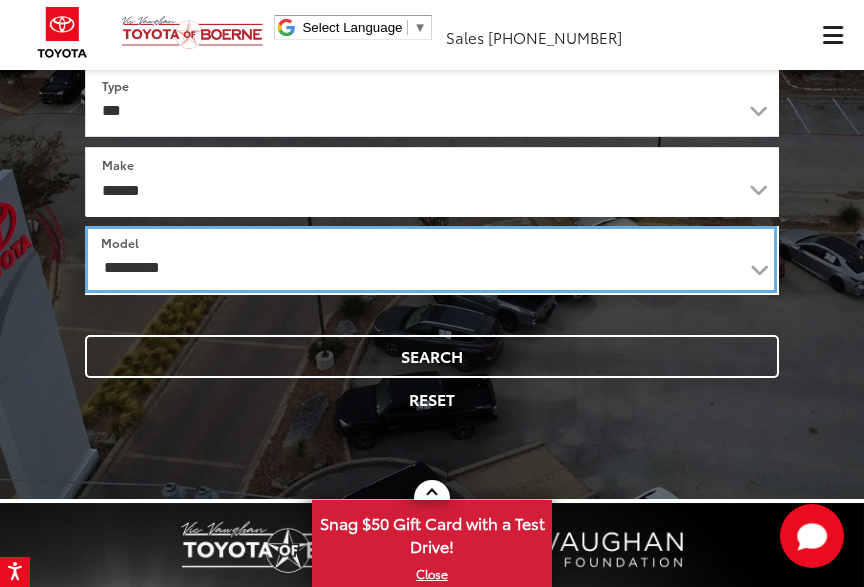 click on "**********" at bounding box center (431, 259) 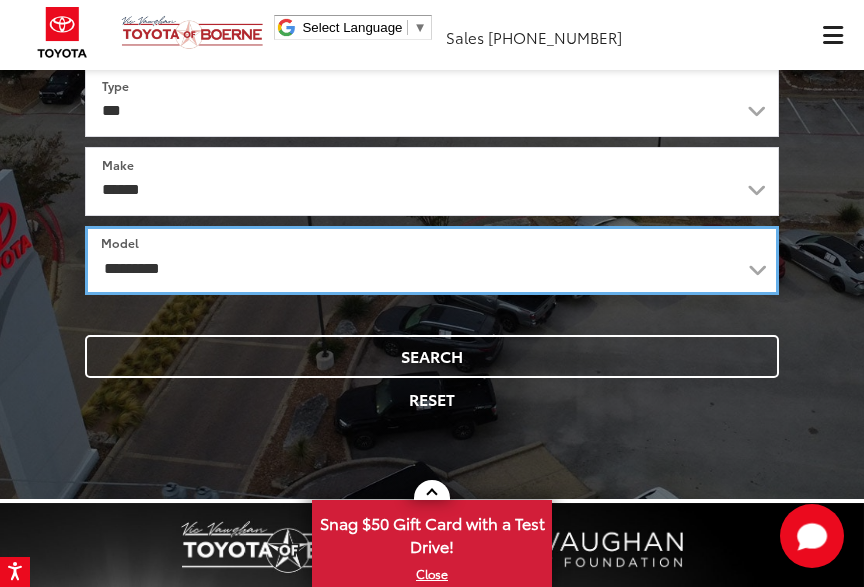 select on "*****" 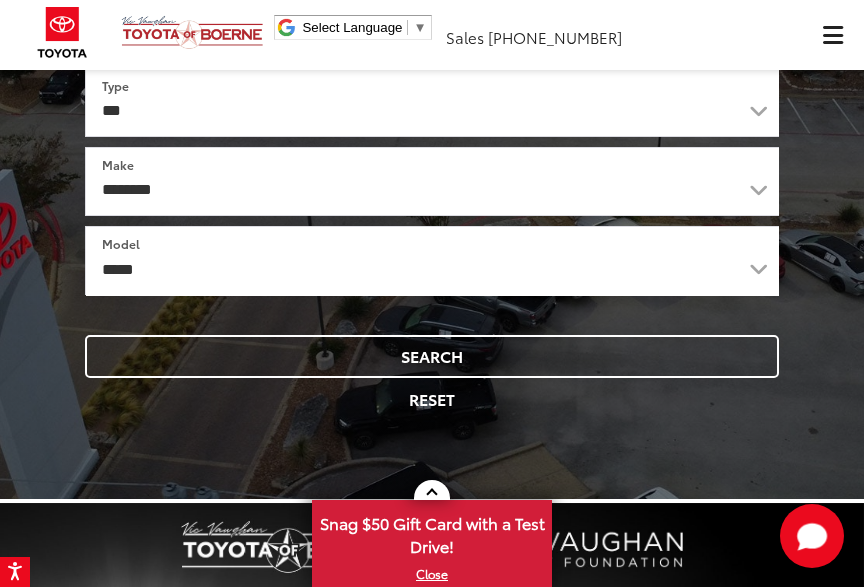 click on "Search" at bounding box center [432, 356] 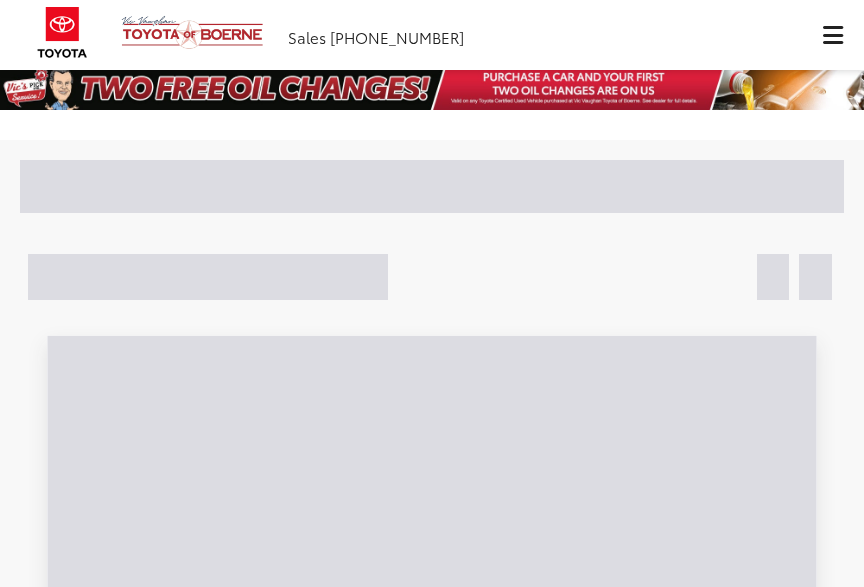 scroll, scrollTop: 0, scrollLeft: 0, axis: both 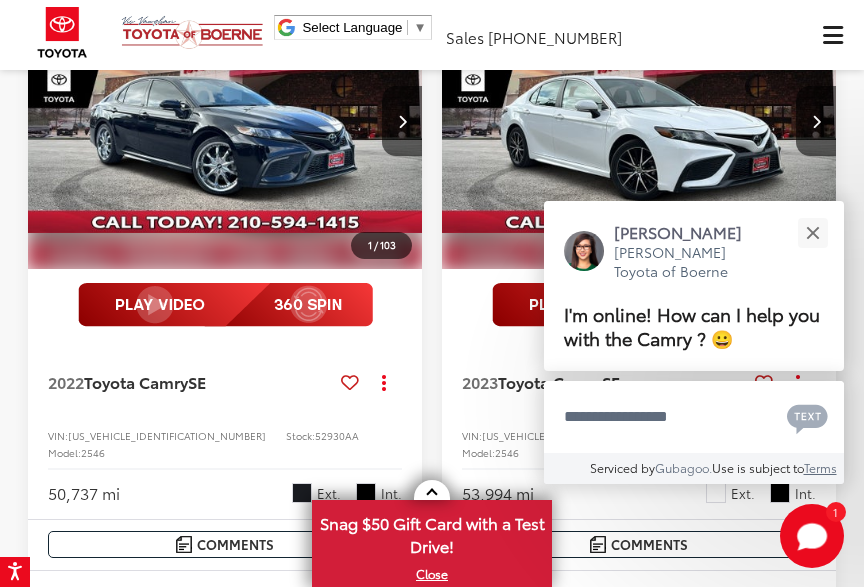 click at bounding box center (812, 232) 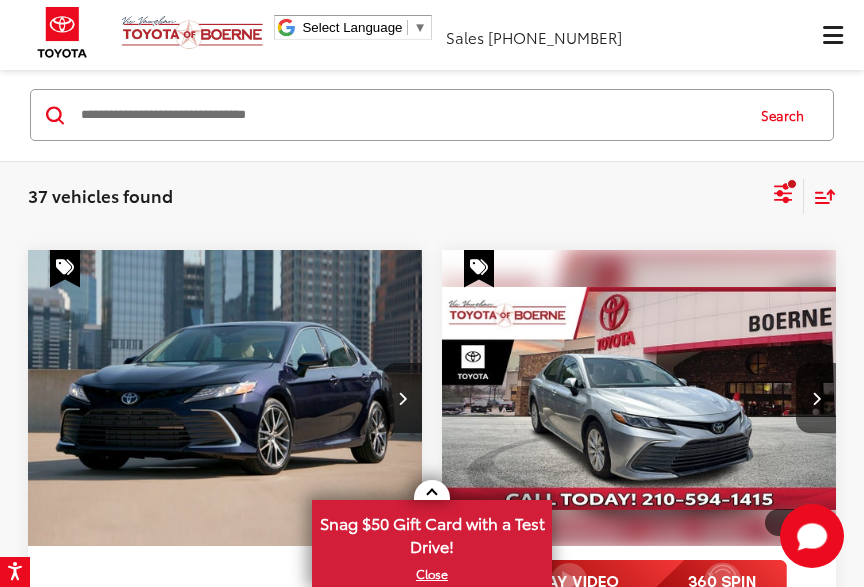 scroll, scrollTop: 3404, scrollLeft: 0, axis: vertical 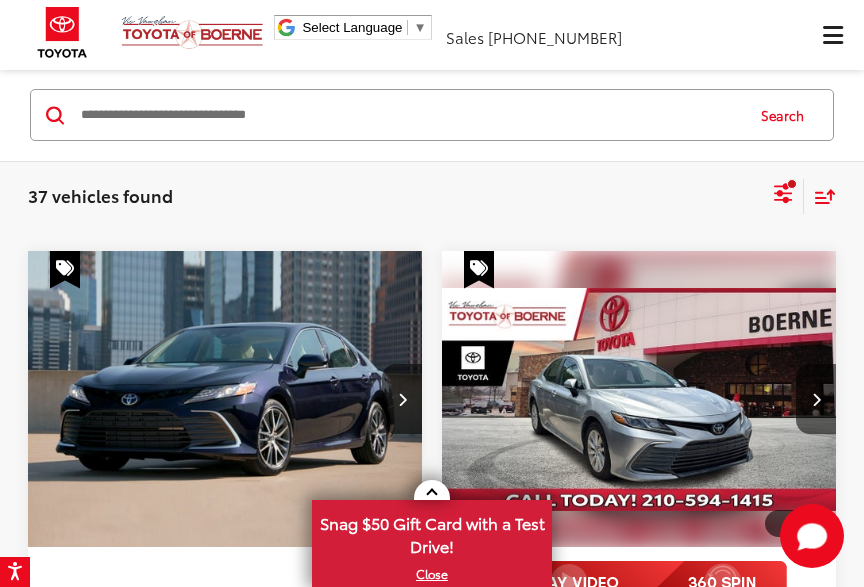 click 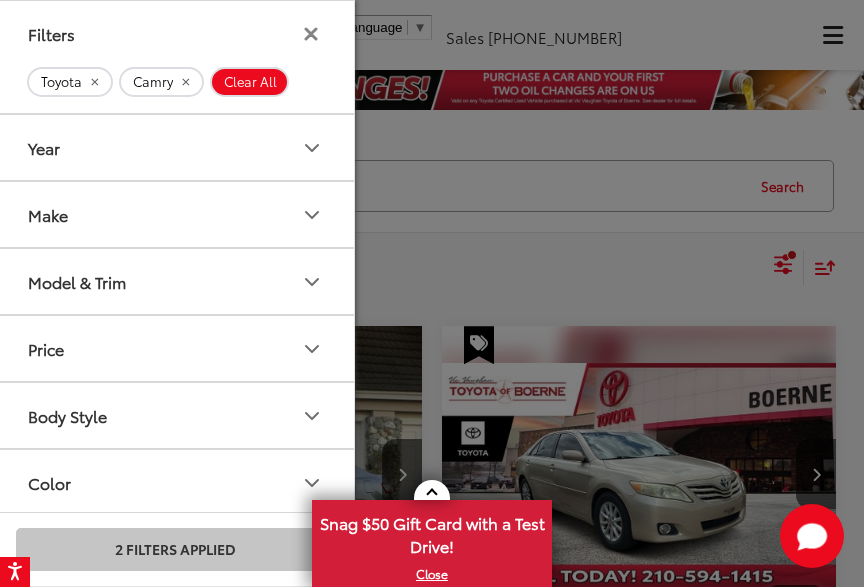 scroll, scrollTop: 0, scrollLeft: 0, axis: both 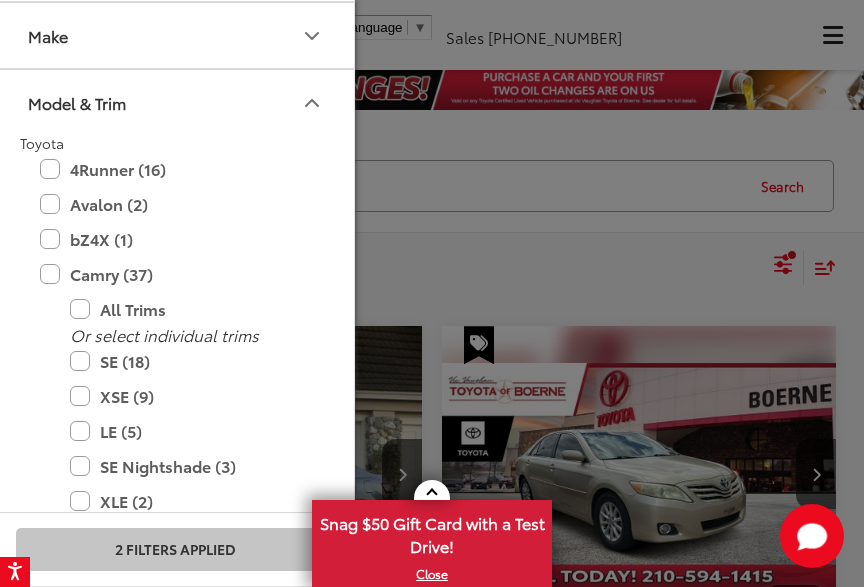 click on "SE (18)" at bounding box center (190, 361) 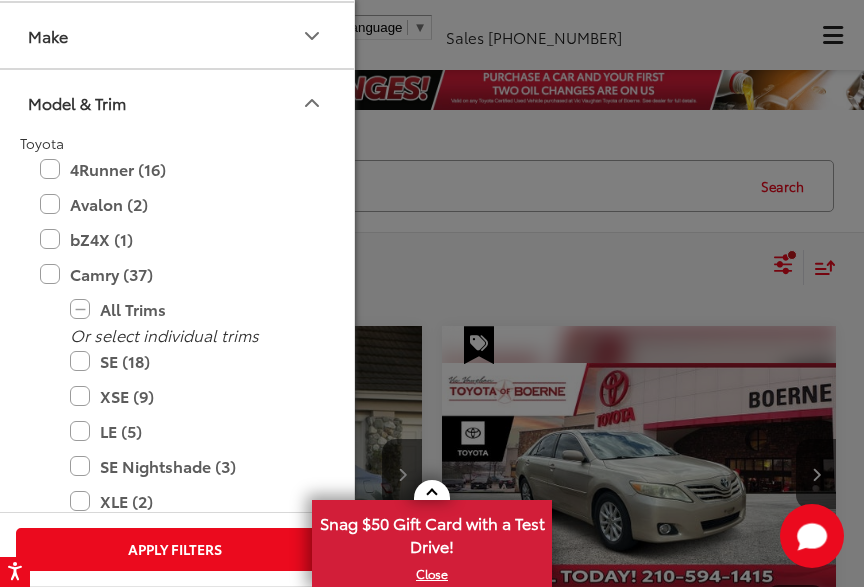 click on "XSE (9)" at bounding box center [190, 396] 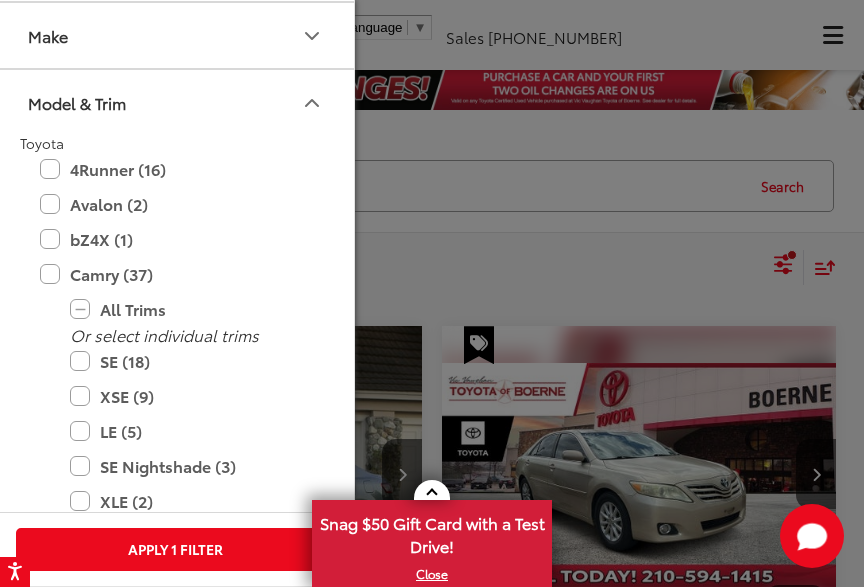click on "Apply 1 Filter" at bounding box center [175, 549] 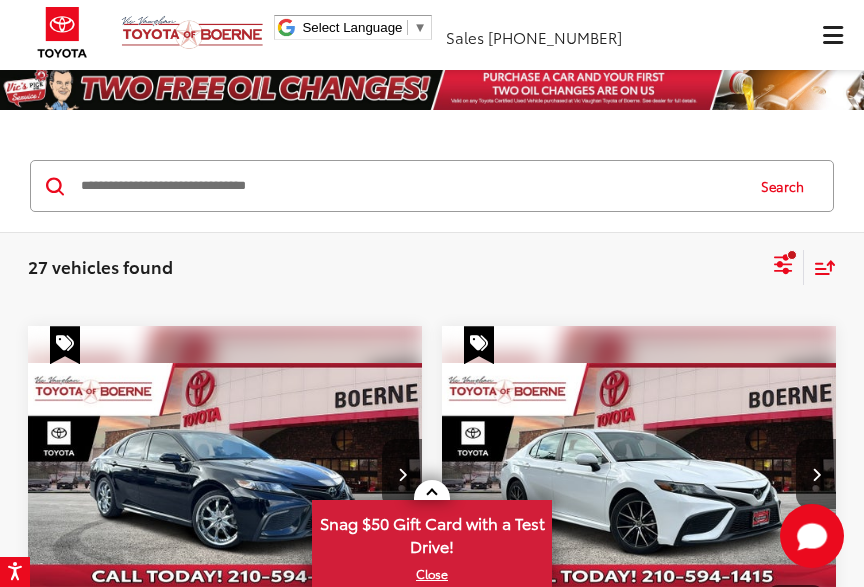 click on "X" at bounding box center [432, 574] 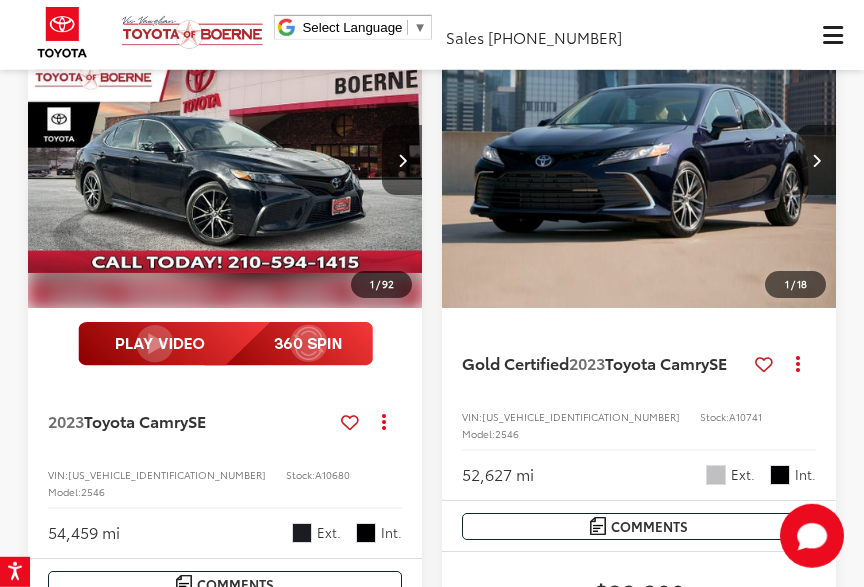 scroll, scrollTop: 1272, scrollLeft: 0, axis: vertical 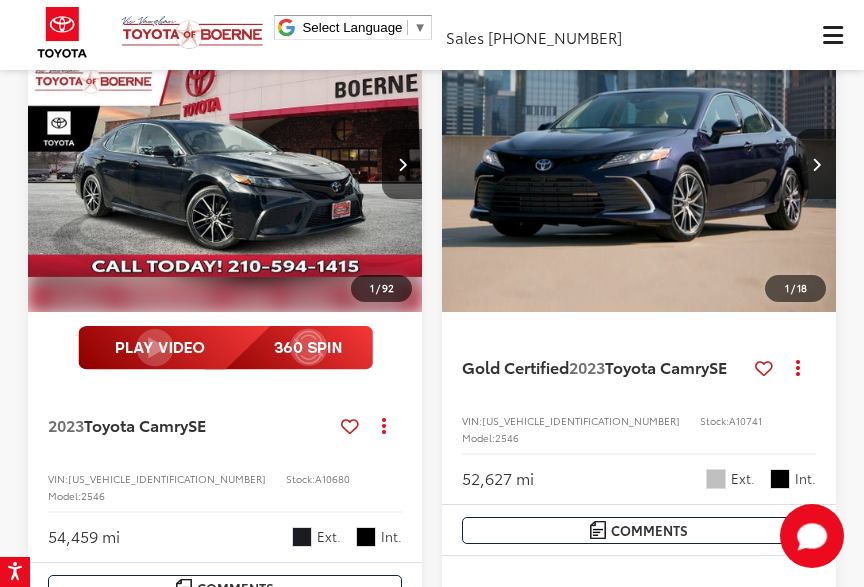 click at bounding box center (225, 165) 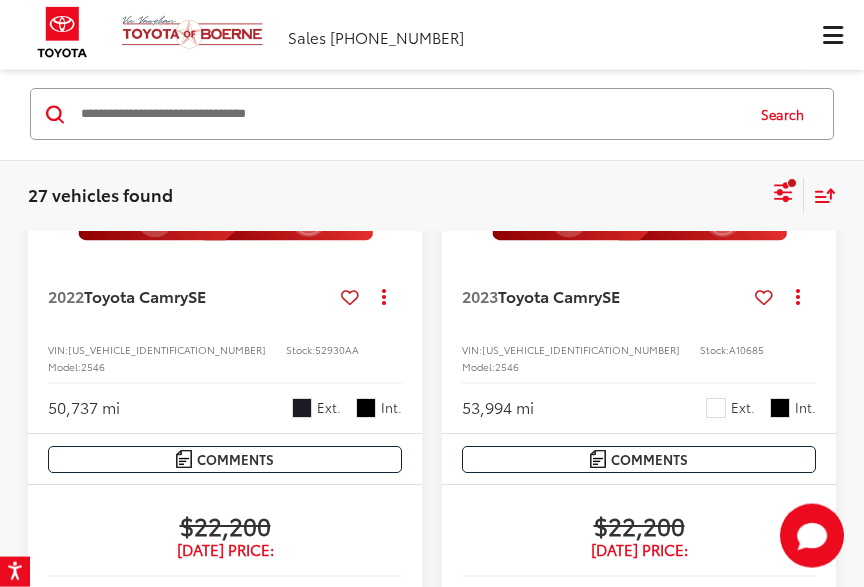 scroll, scrollTop: 423, scrollLeft: 0, axis: vertical 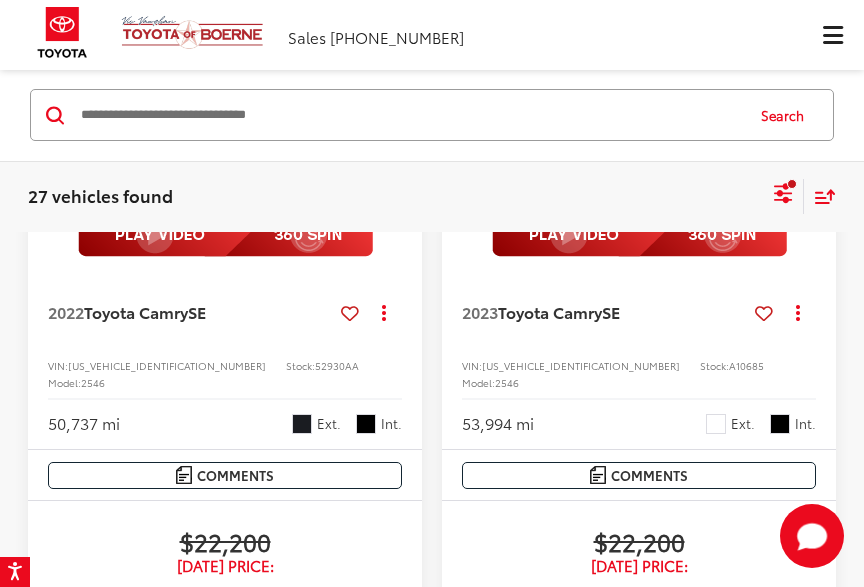 click at bounding box center [833, 35] 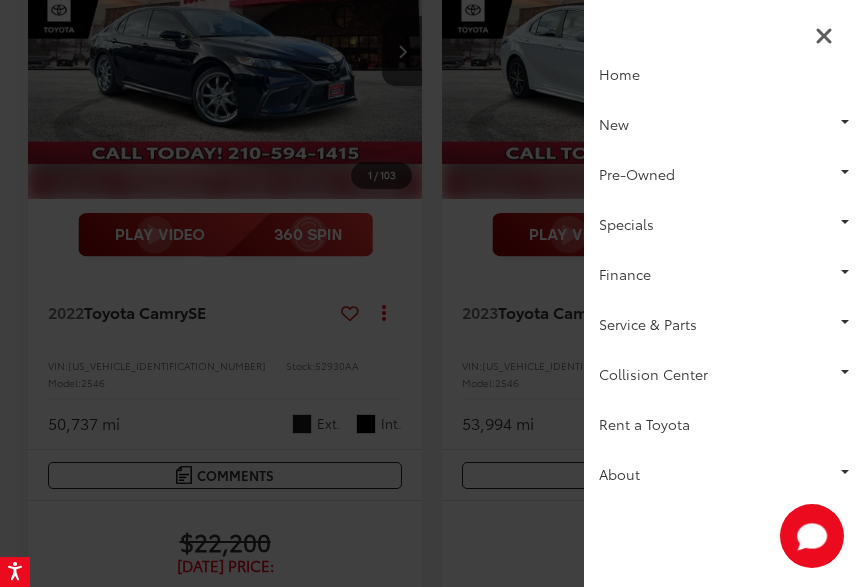 click on "Pre-Owned" at bounding box center (724, 174) 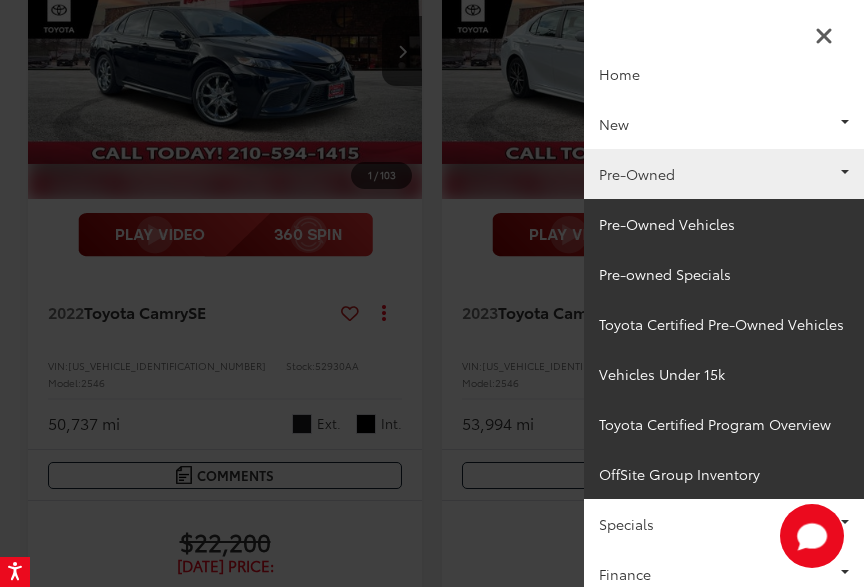 click on "Pre-Owned Vehicles" at bounding box center [724, 224] 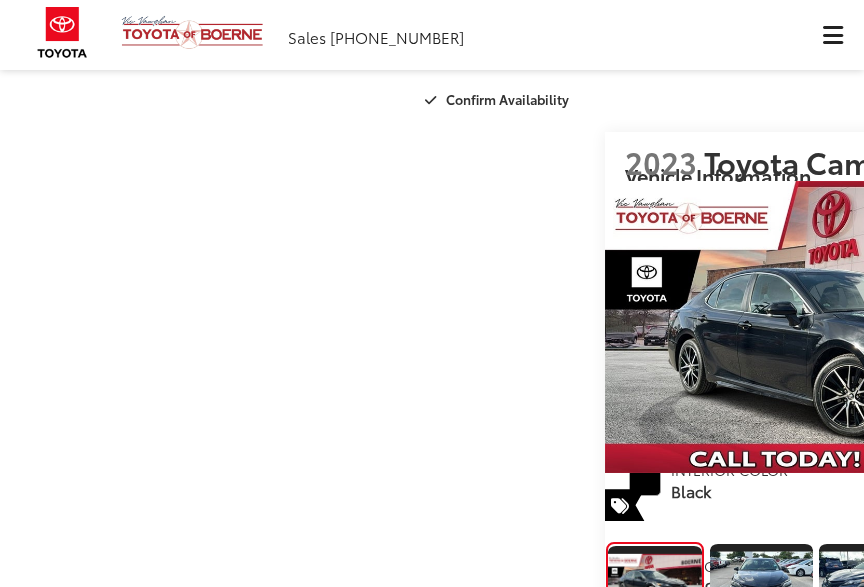 scroll, scrollTop: 603, scrollLeft: 0, axis: vertical 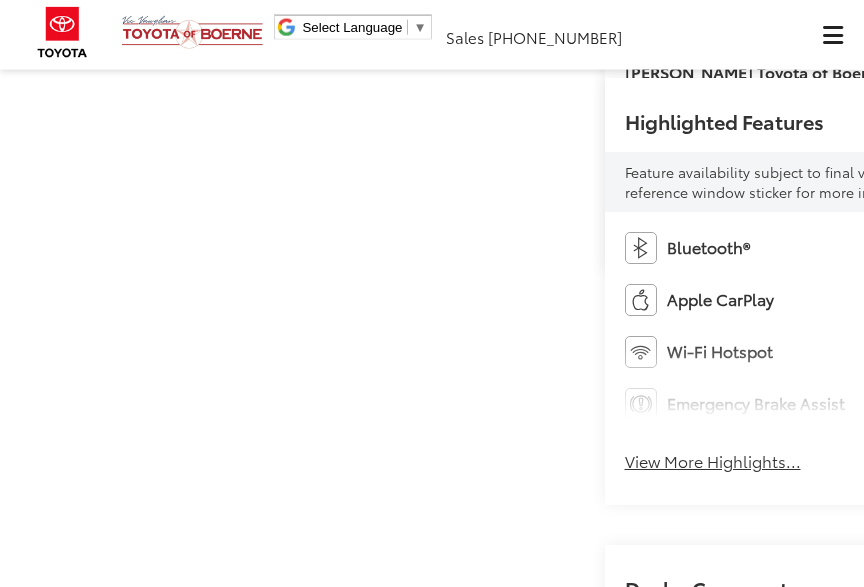 click on "Vic Vaughan Toyota of Boerne
Used Vehicles
2023
Toyota
Camry
SE
Confirm Availability
Photos" at bounding box center [432, 1237] 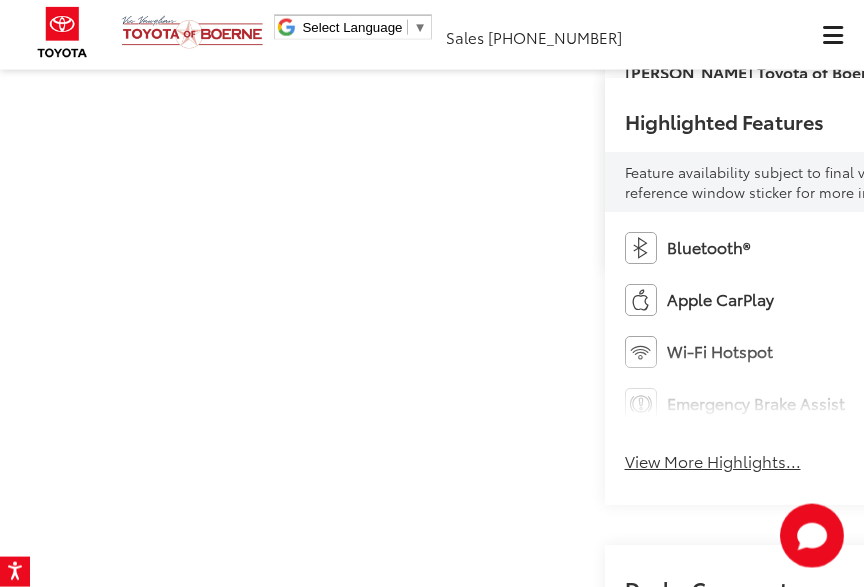 scroll, scrollTop: 494, scrollLeft: 0, axis: vertical 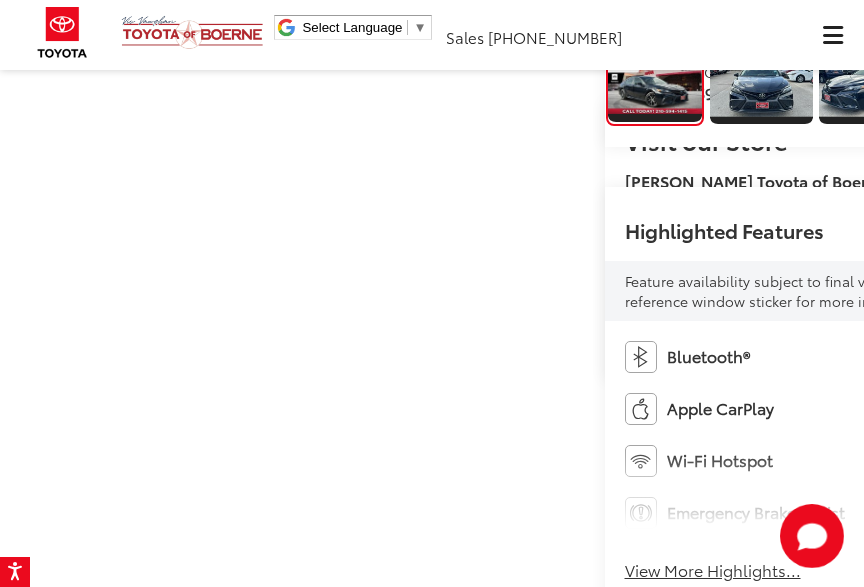 click at bounding box center (761, 87) 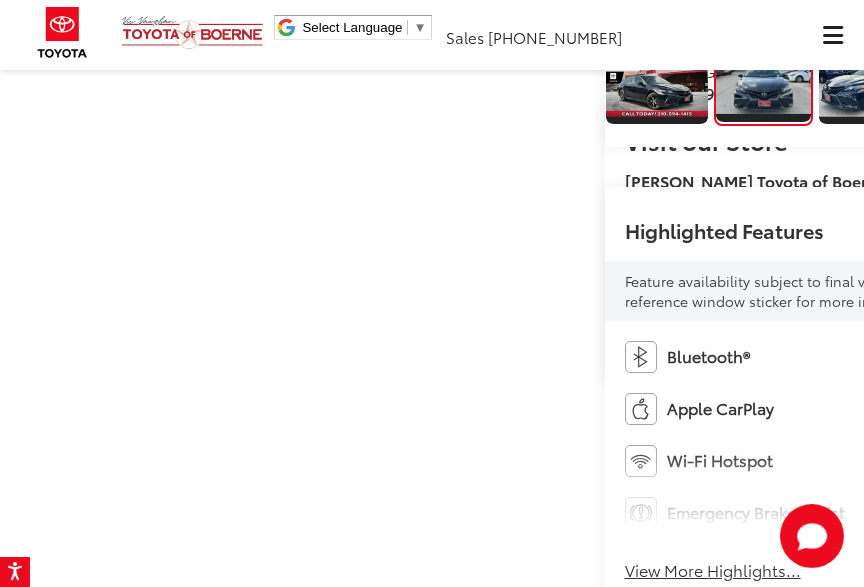 scroll, scrollTop: 0, scrollLeft: 864, axis: horizontal 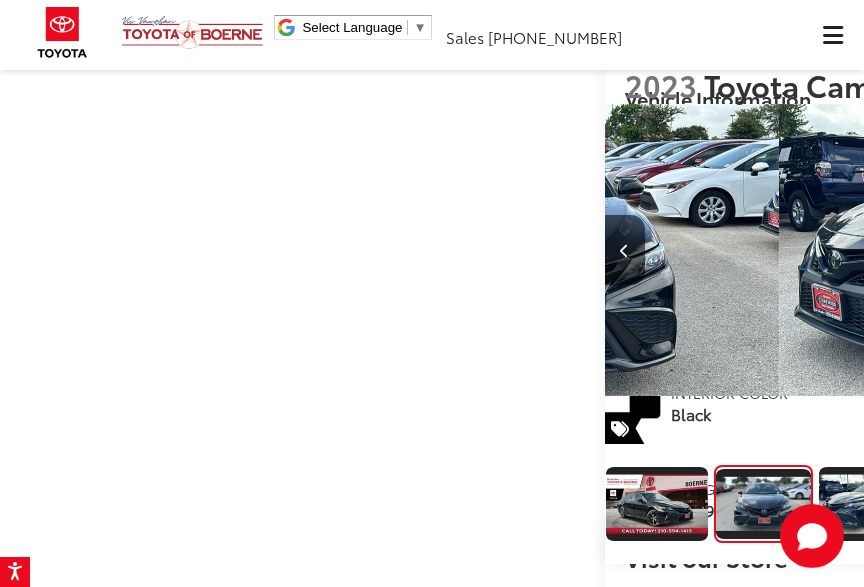 click at bounding box center (1104, 250) 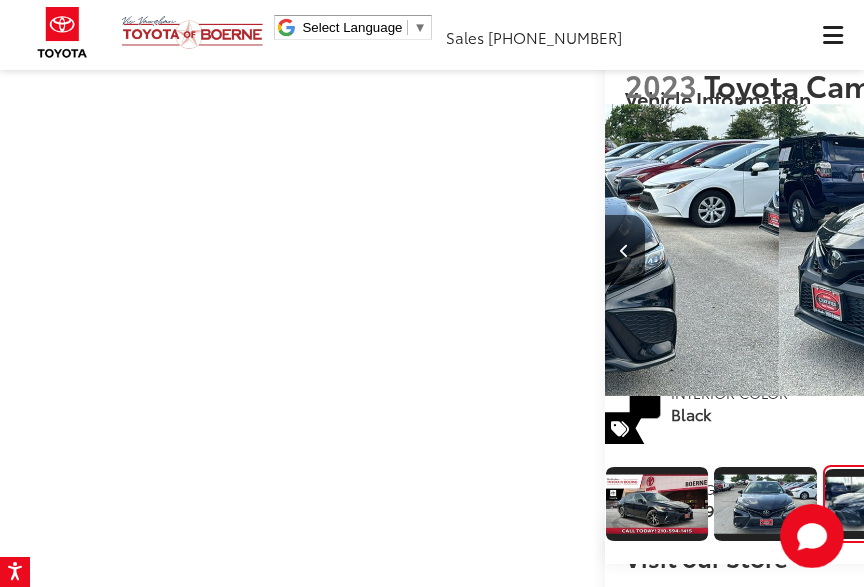 scroll, scrollTop: 0, scrollLeft: 1674, axis: horizontal 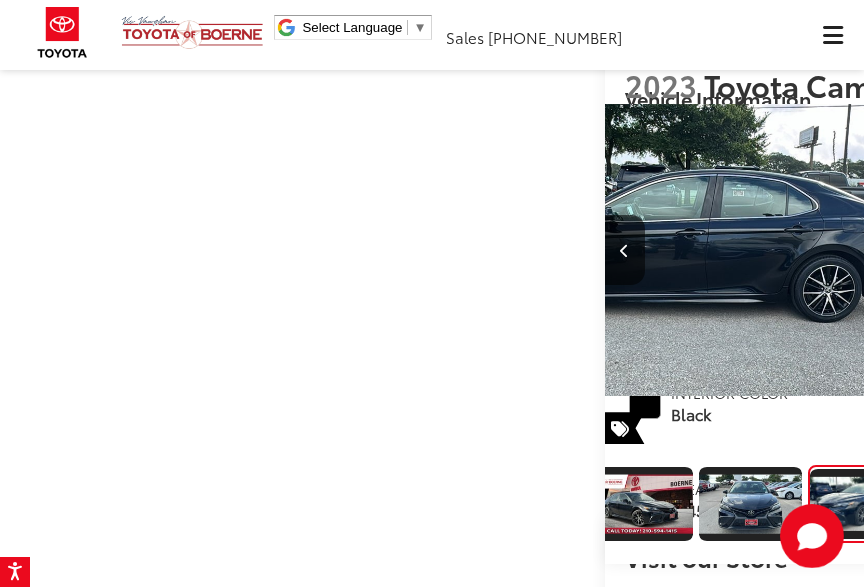 click at bounding box center [1104, 250] 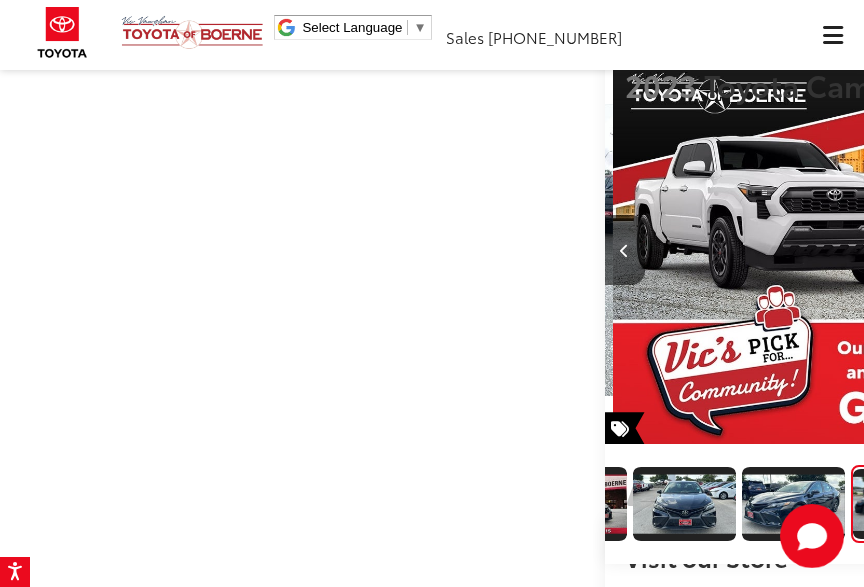 scroll, scrollTop: 0, scrollLeft: 187, axis: horizontal 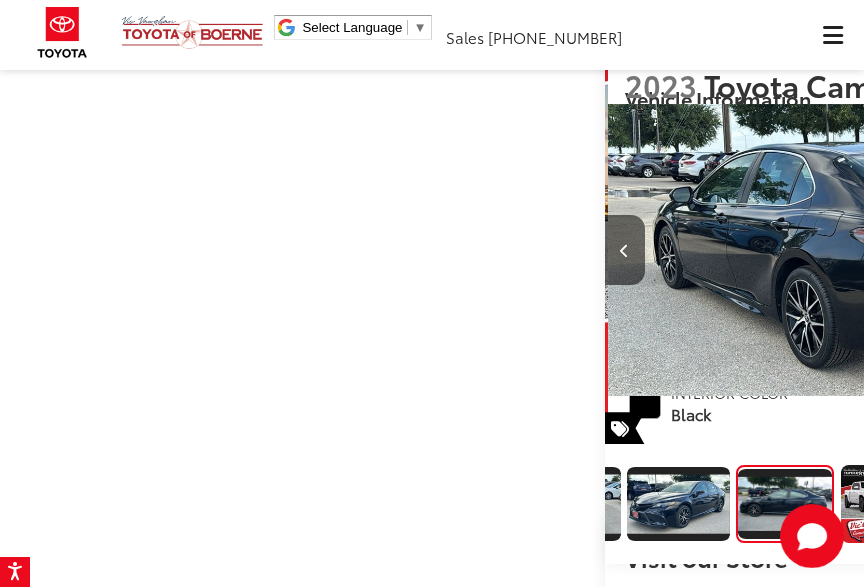 click at bounding box center (1104, 250) 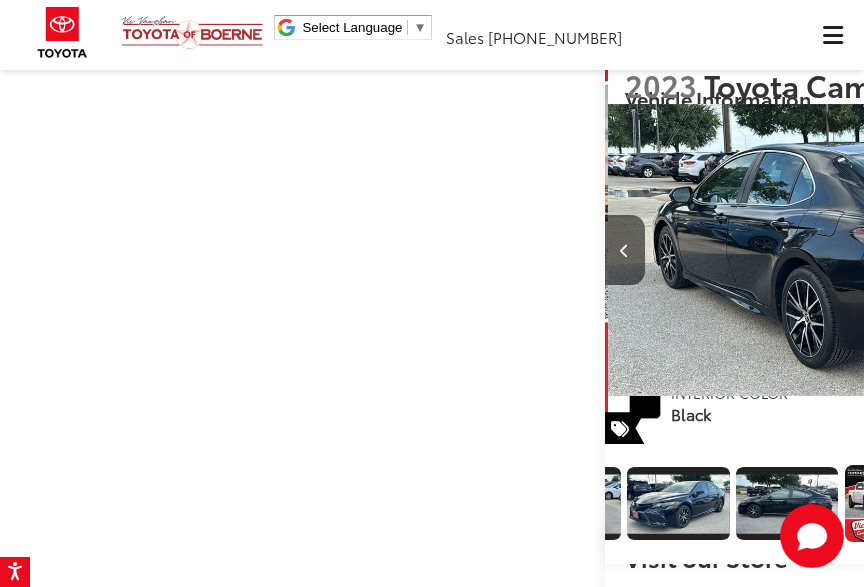scroll, scrollTop: 0, scrollLeft: 3321, axis: horizontal 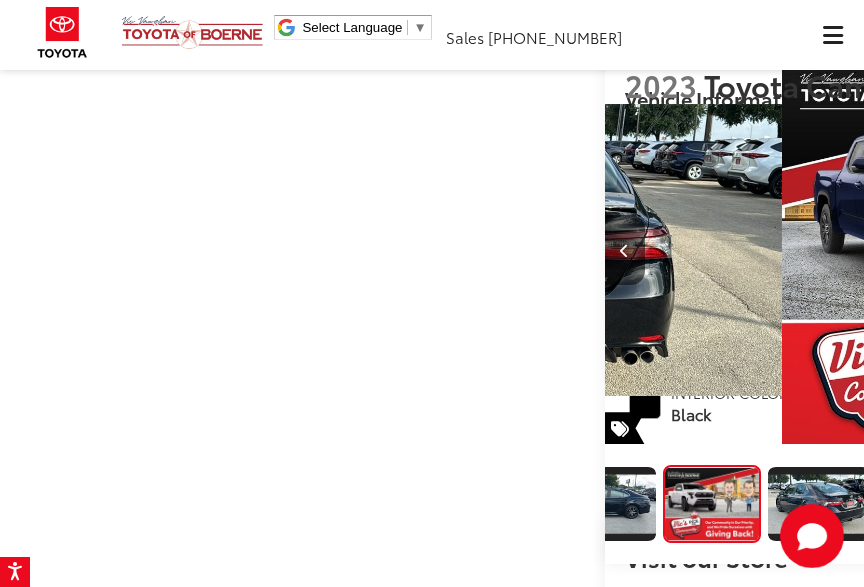 click at bounding box center [1085, 249] 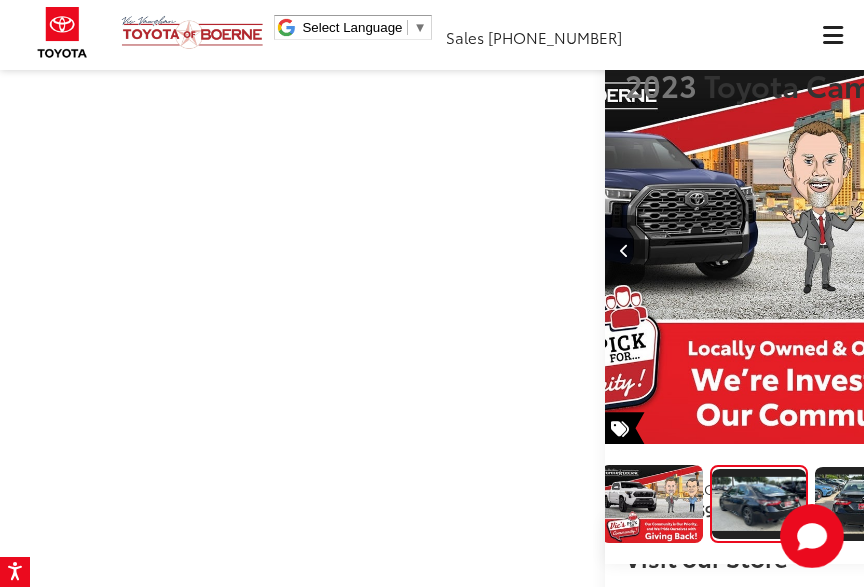 scroll, scrollTop: 0, scrollLeft: 548, axis: horizontal 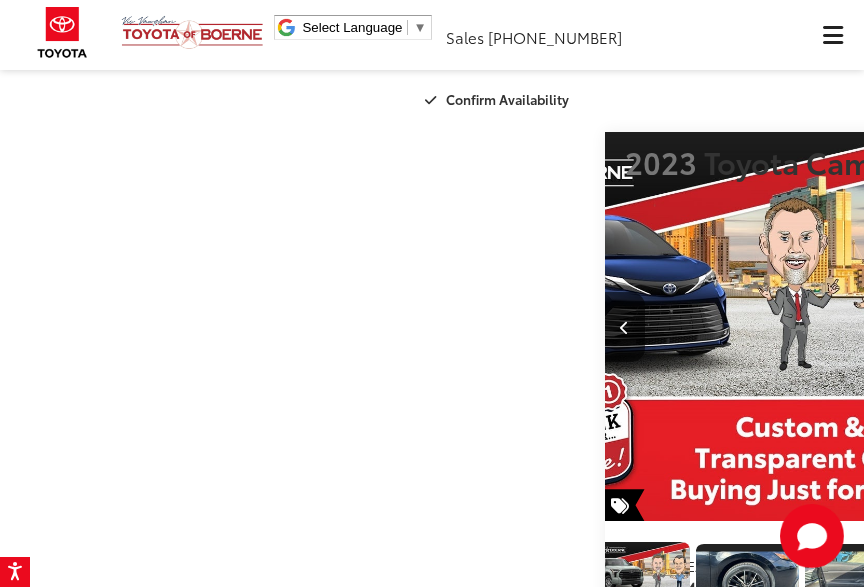 click at bounding box center (-232, 104) 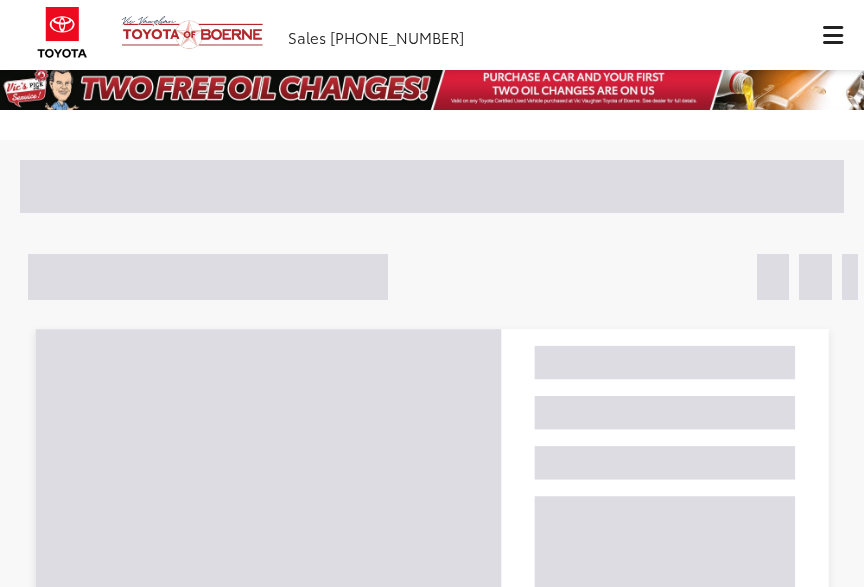 scroll, scrollTop: 0, scrollLeft: 0, axis: both 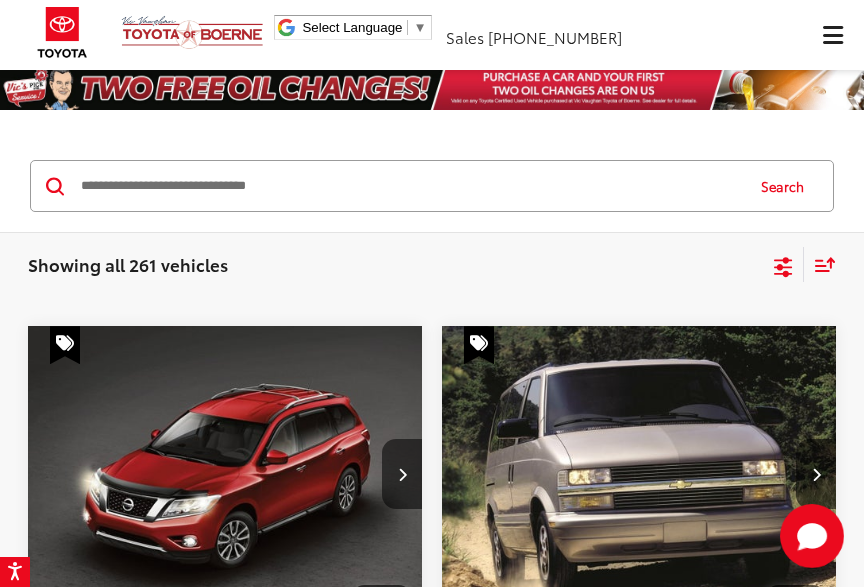 click 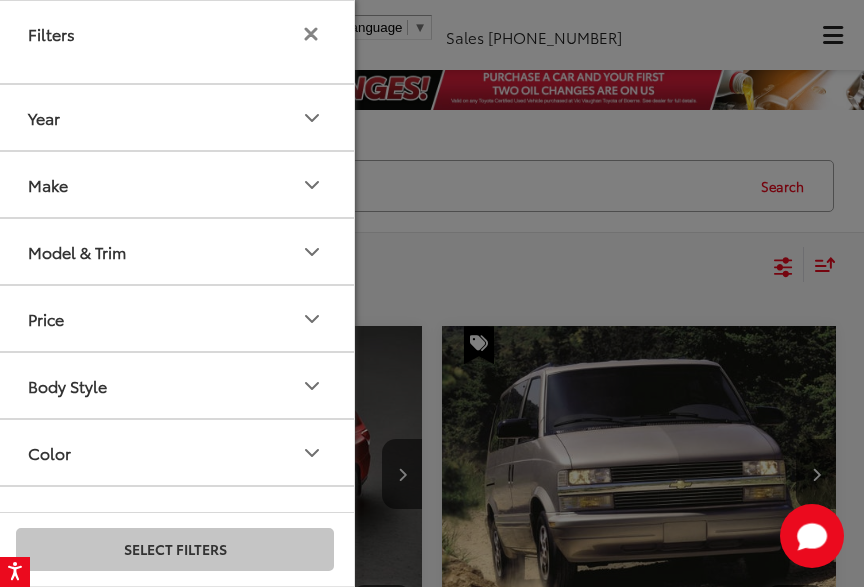 click 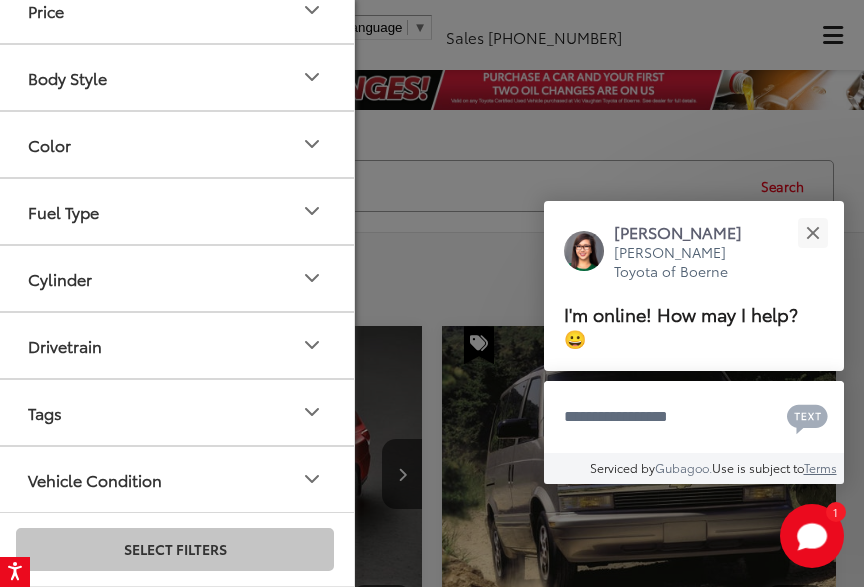 scroll, scrollTop: 918, scrollLeft: 0, axis: vertical 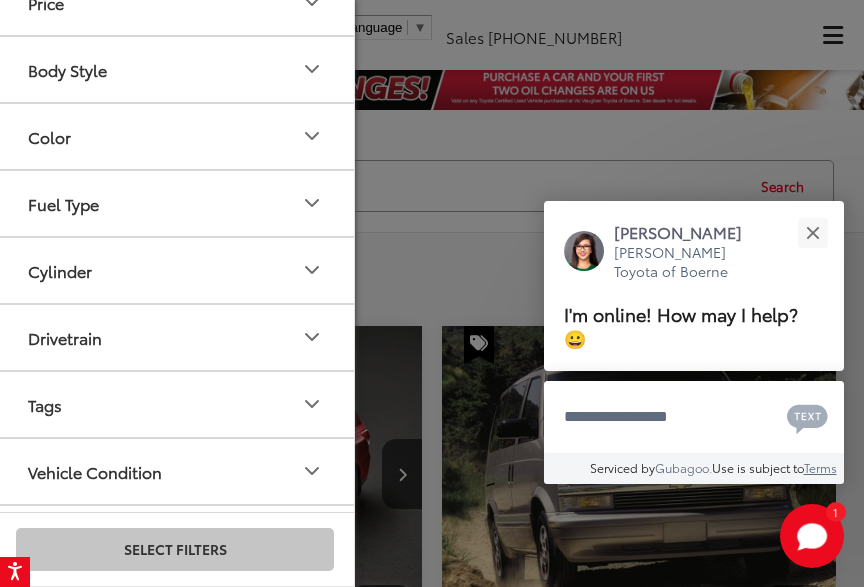 click at bounding box center [265, -229] 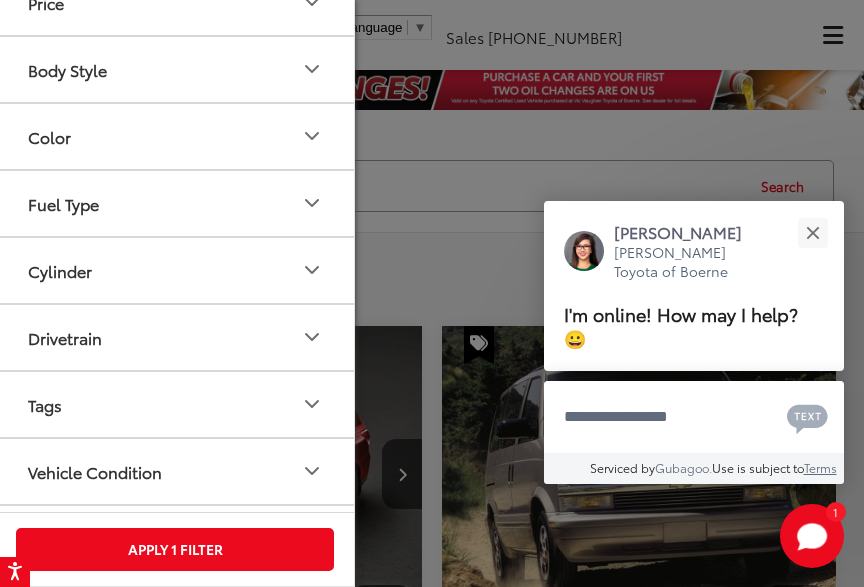 click 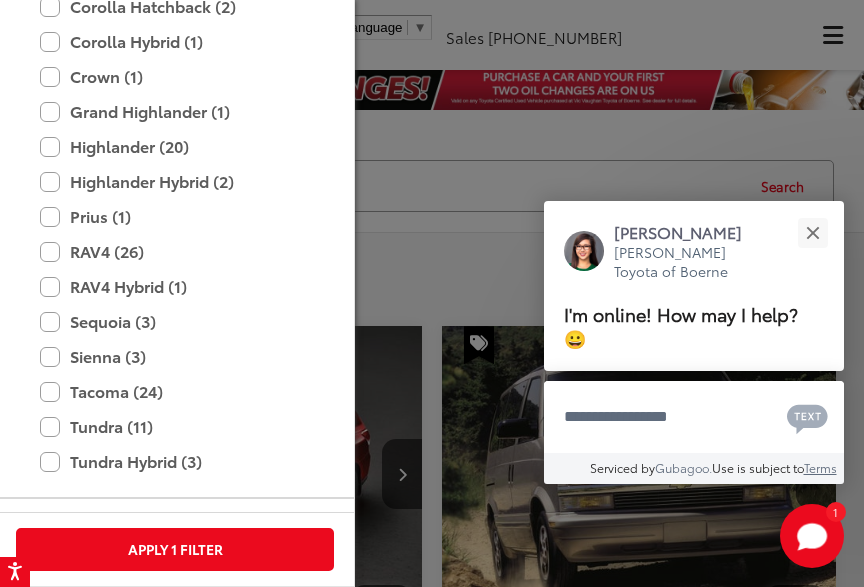 scroll, scrollTop: 1129, scrollLeft: 0, axis: vertical 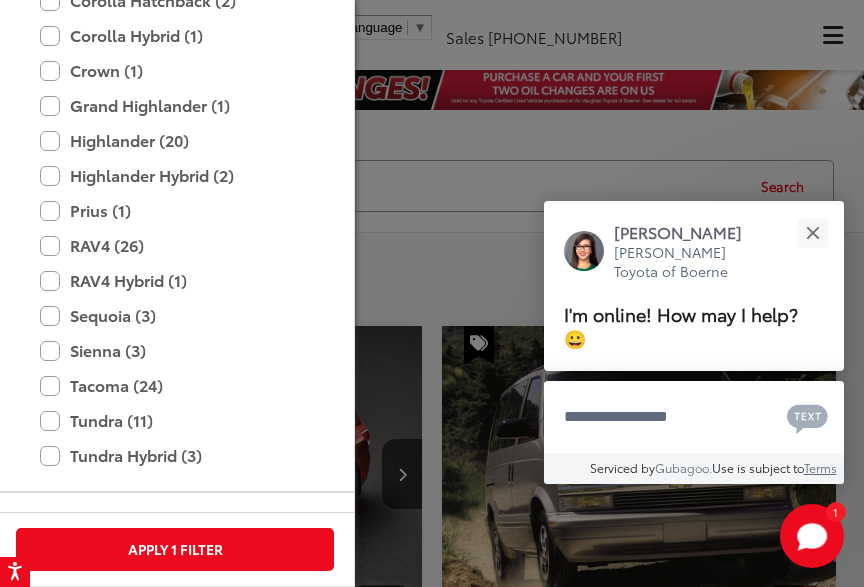 click on "Corolla (19)" at bounding box center (175, -70) 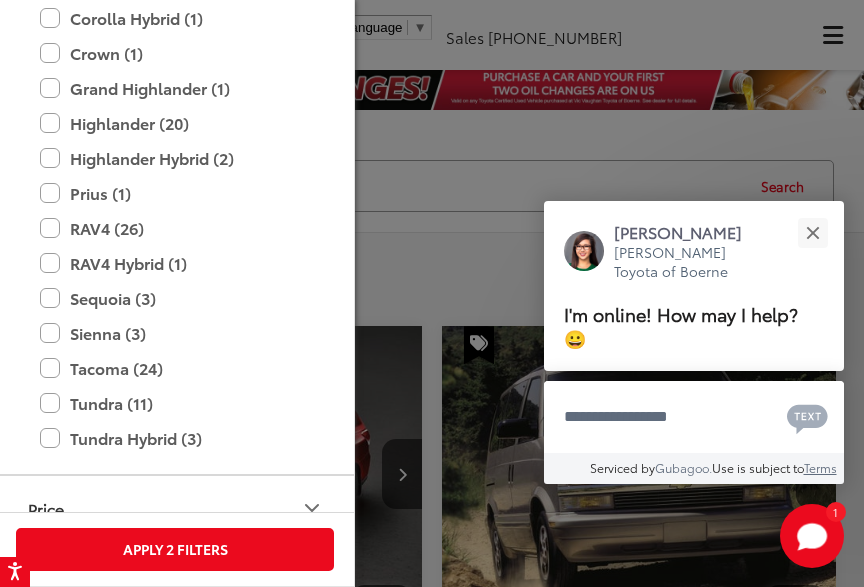 scroll, scrollTop: 1354, scrollLeft: 0, axis: vertical 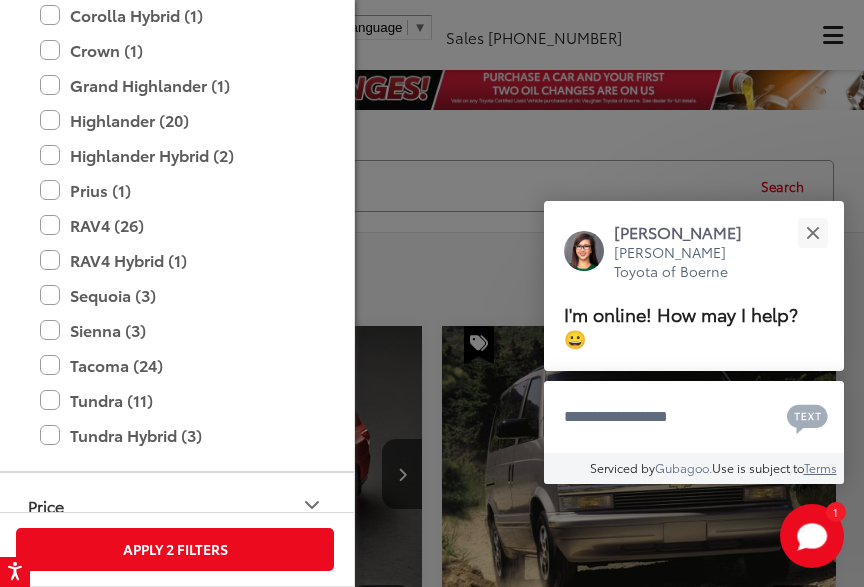 click on "SE (4)" at bounding box center [190, -125] 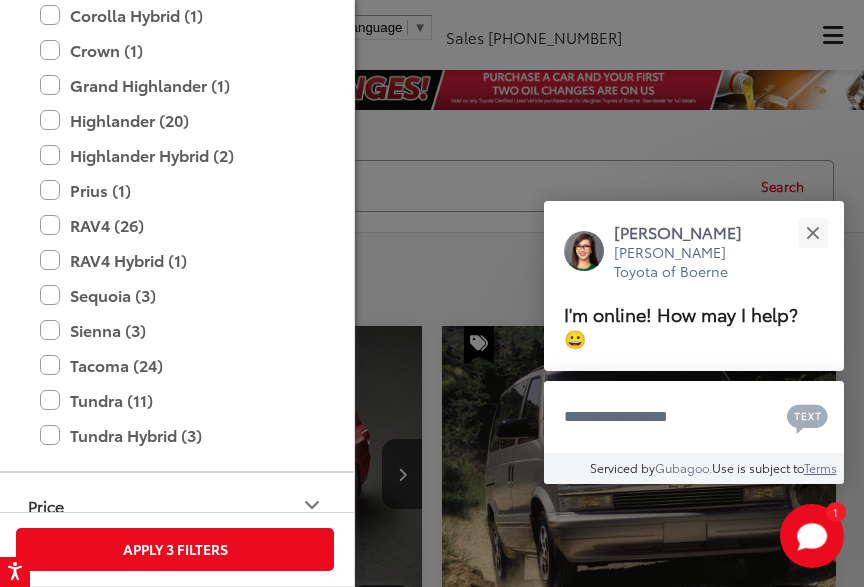 click on "FX (1)" at bounding box center [190, -90] 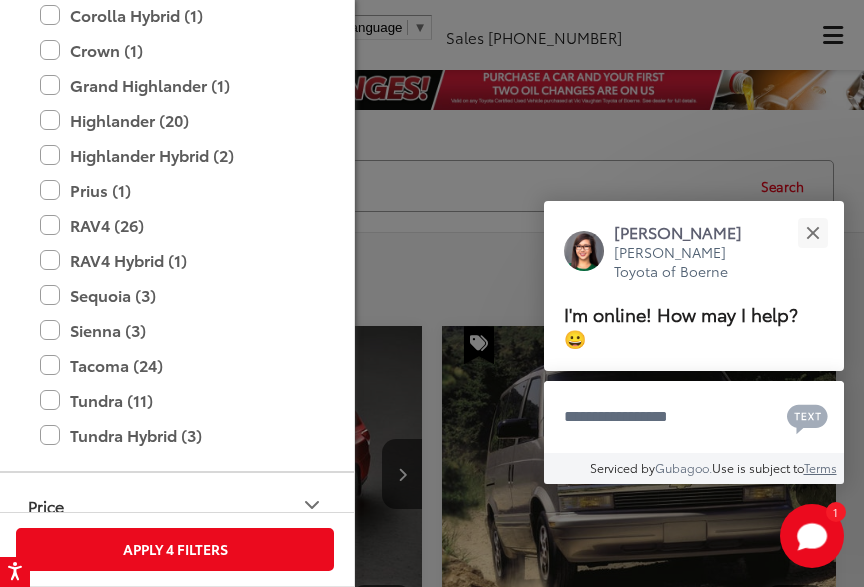 click on "Apply 4 Filters" at bounding box center (175, 549) 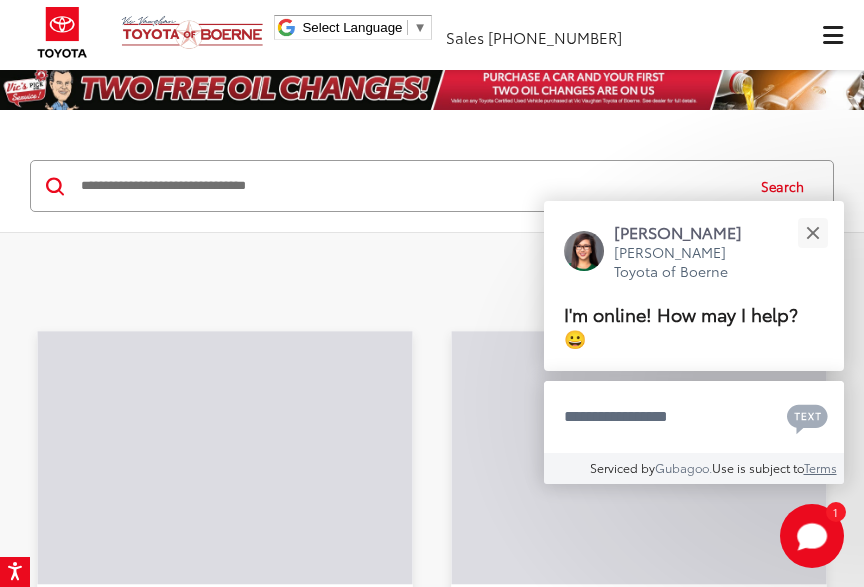 click at bounding box center [812, 232] 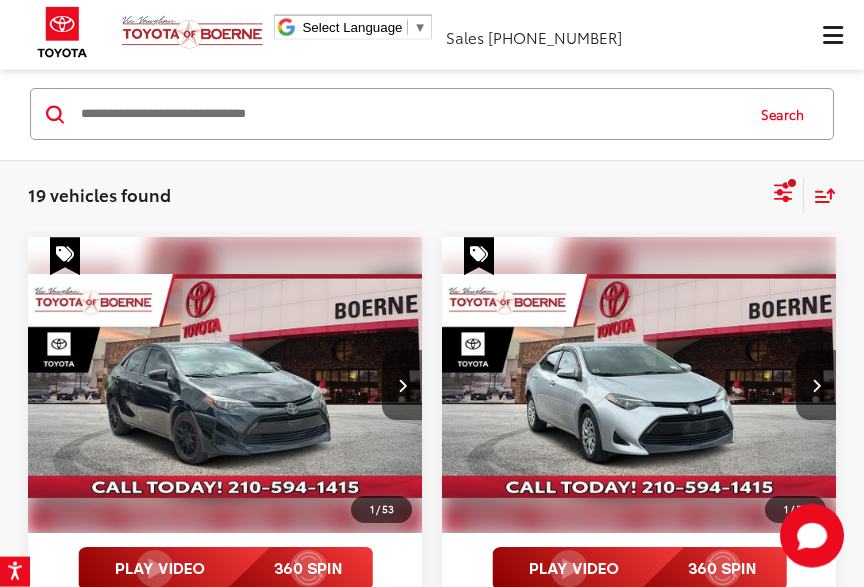 scroll, scrollTop: 91, scrollLeft: 0, axis: vertical 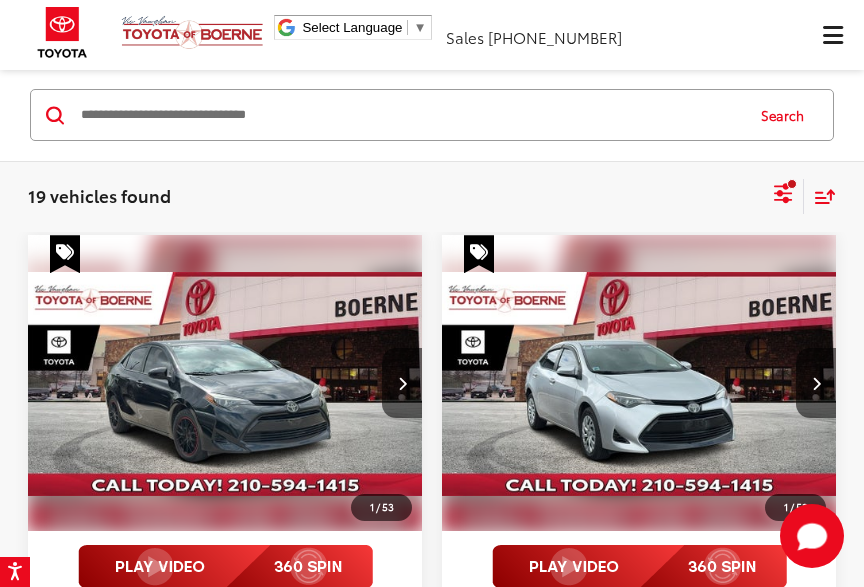 click at bounding box center [225, 384] 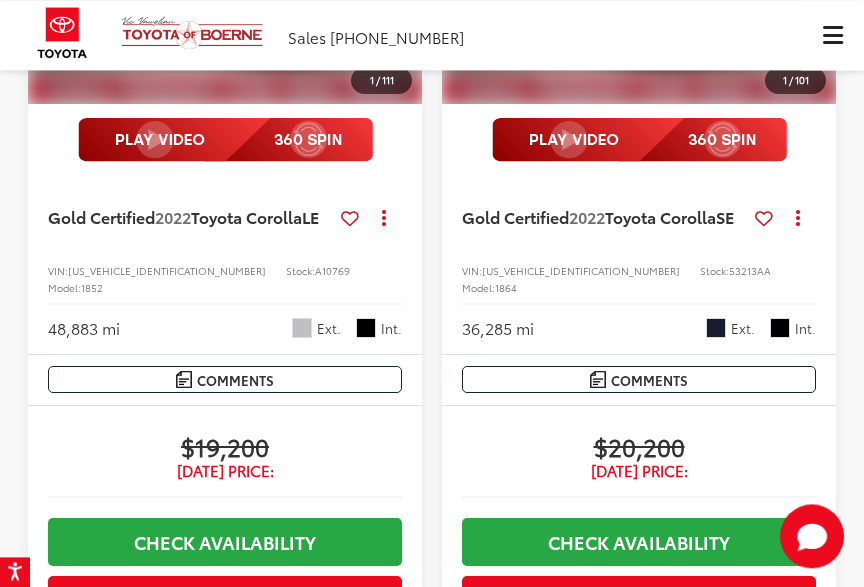 scroll, scrollTop: 4846, scrollLeft: 0, axis: vertical 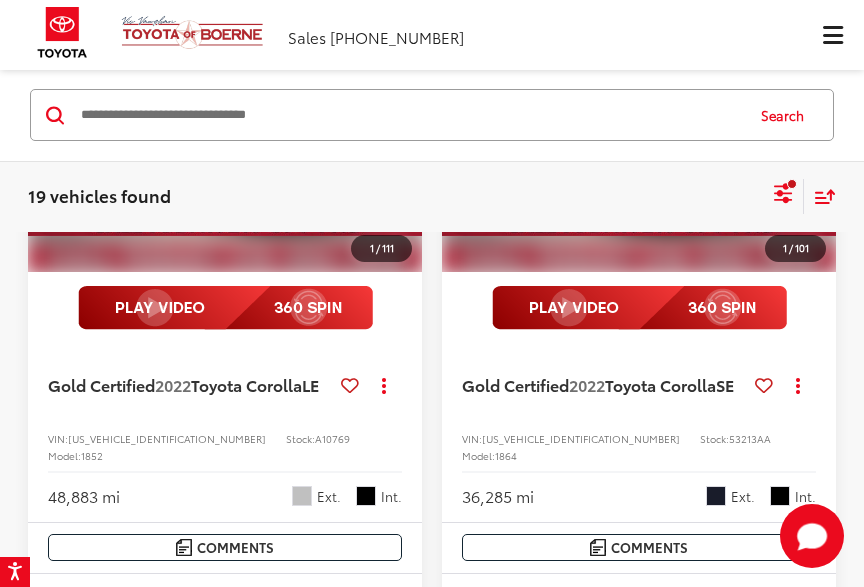 click at bounding box center [639, 125] 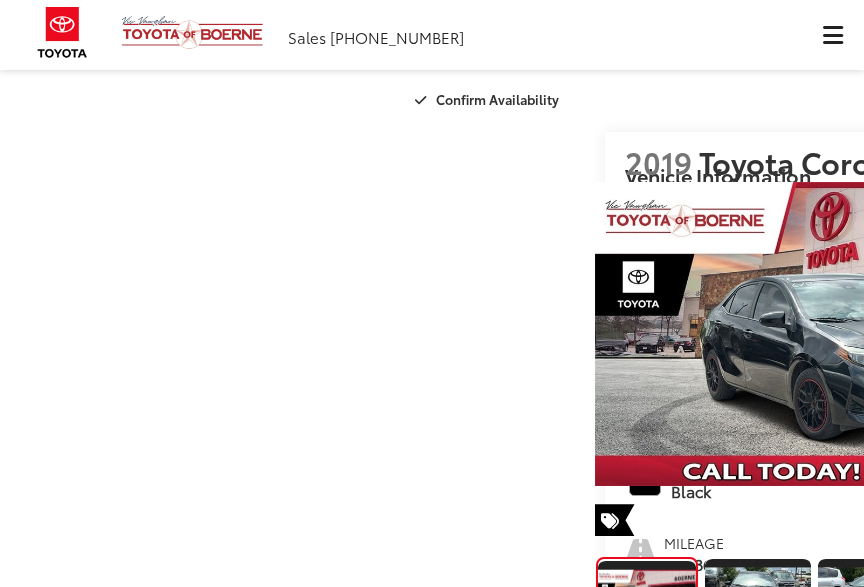 scroll, scrollTop: 0, scrollLeft: 0, axis: both 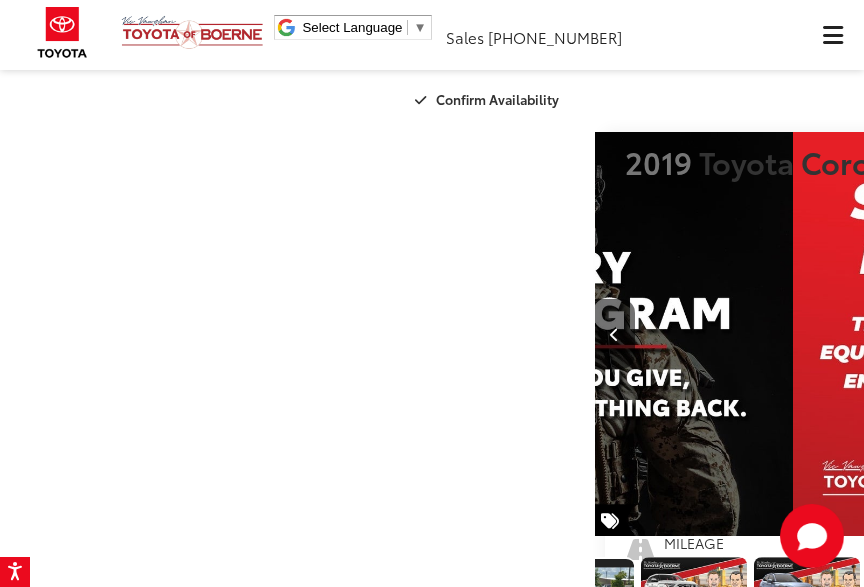 click at bounding box center (-242, 100) 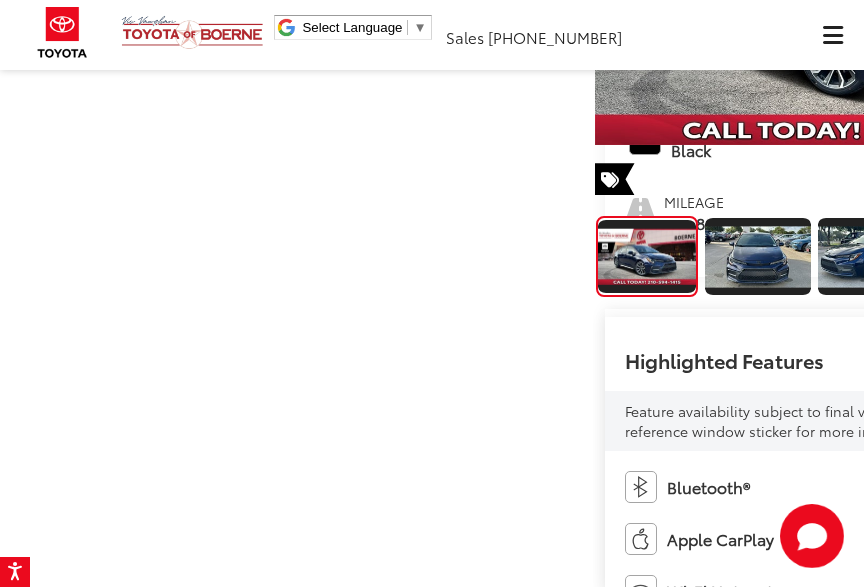 scroll, scrollTop: 1731, scrollLeft: 0, axis: vertical 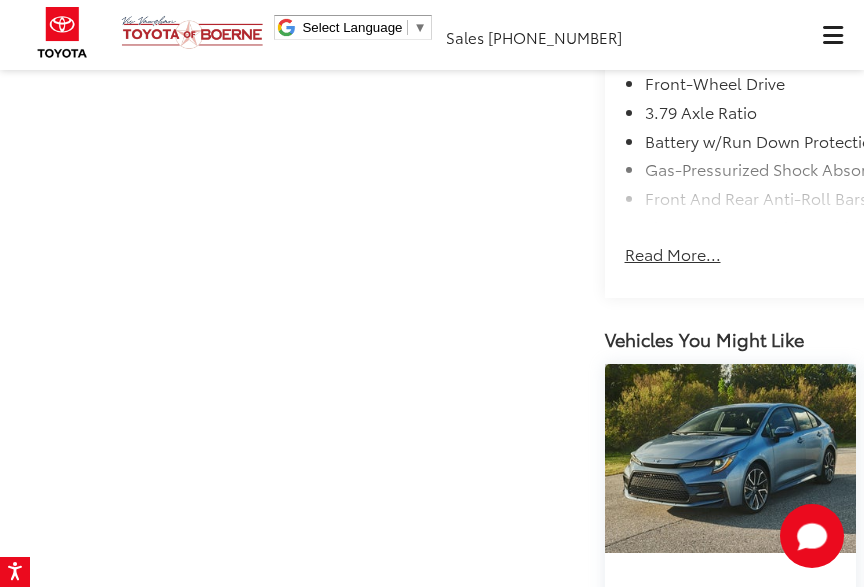 click on "View More Highlights..." at bounding box center [713, -690] 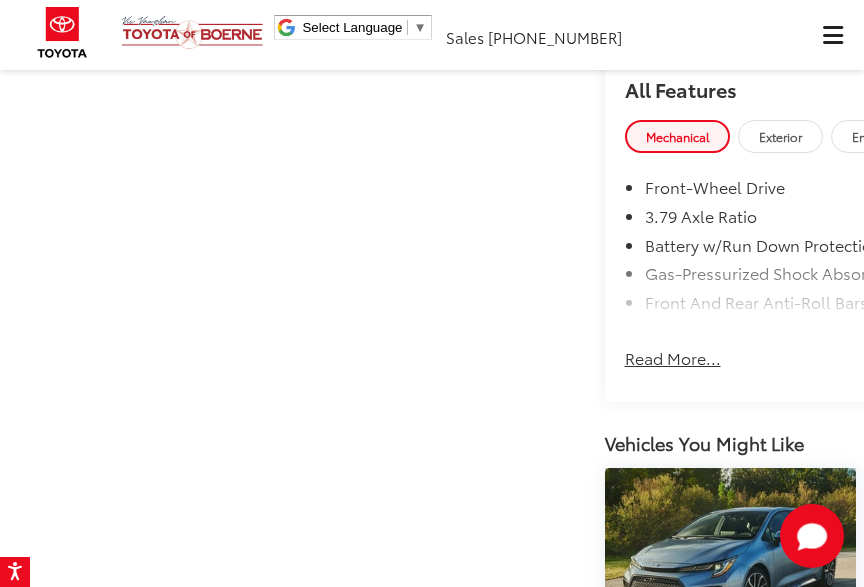 scroll, scrollTop: 2117, scrollLeft: 0, axis: vertical 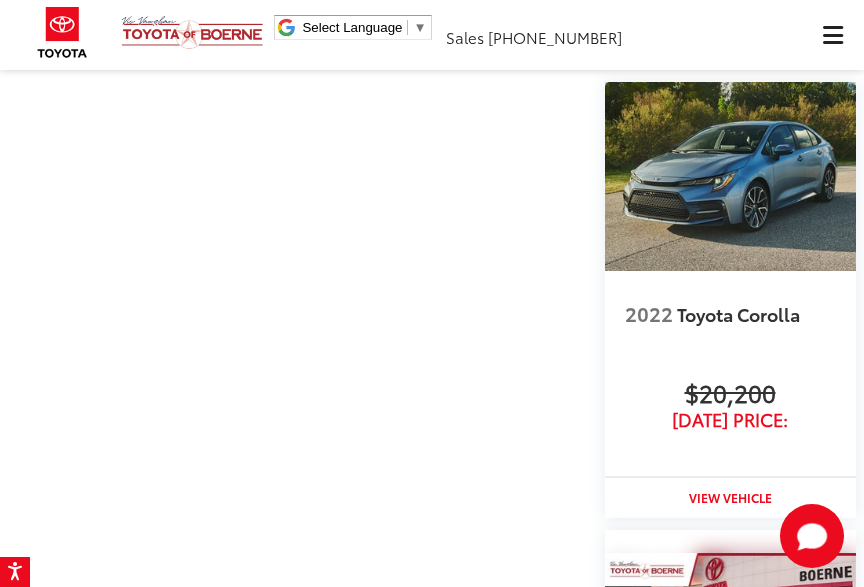click on "Lane Keep Assist" at bounding box center [730, -1081] 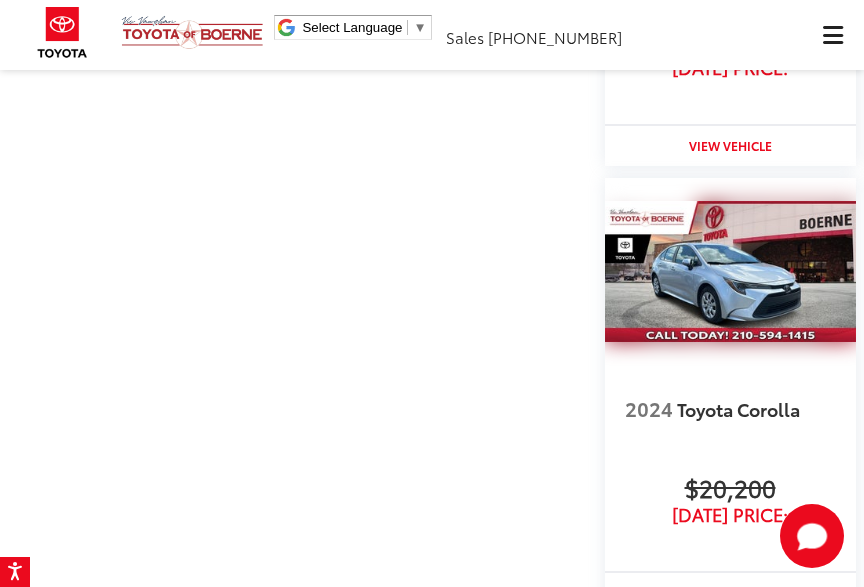 scroll, scrollTop: 2470, scrollLeft: 0, axis: vertical 